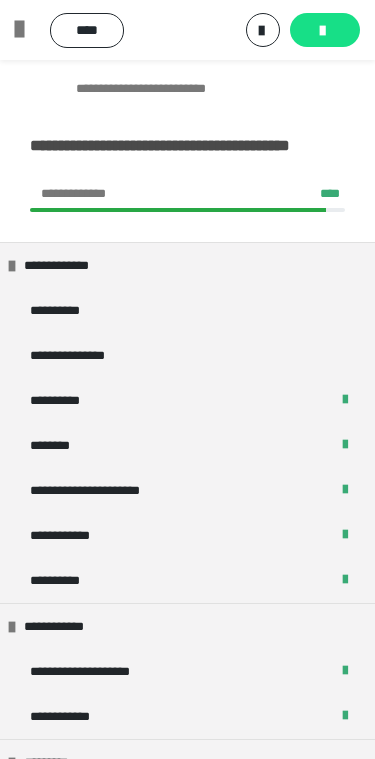 scroll, scrollTop: 41, scrollLeft: 0, axis: vertical 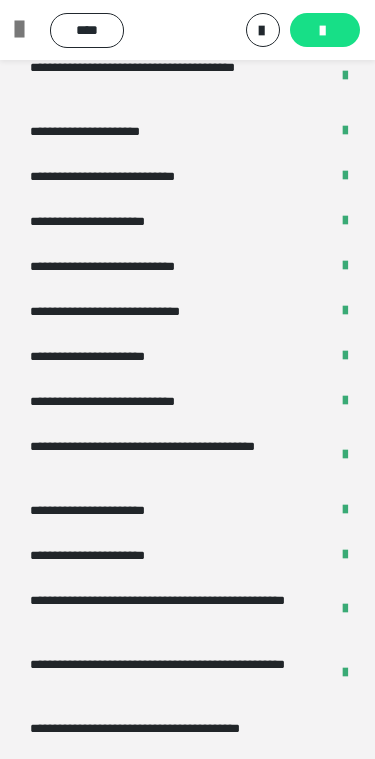 click on "**********" at bounding box center (171, 456) 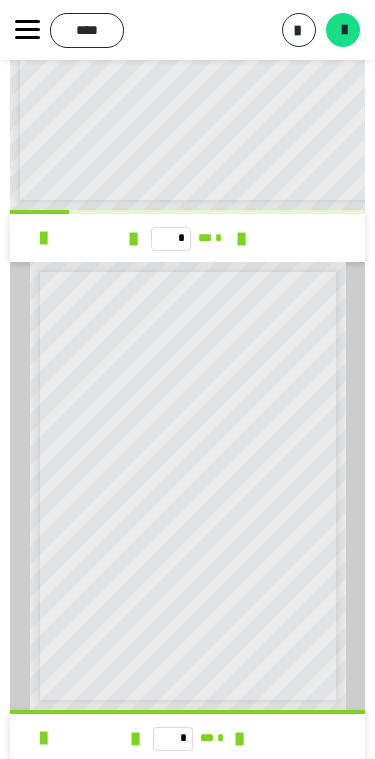 scroll, scrollTop: 963, scrollLeft: 0, axis: vertical 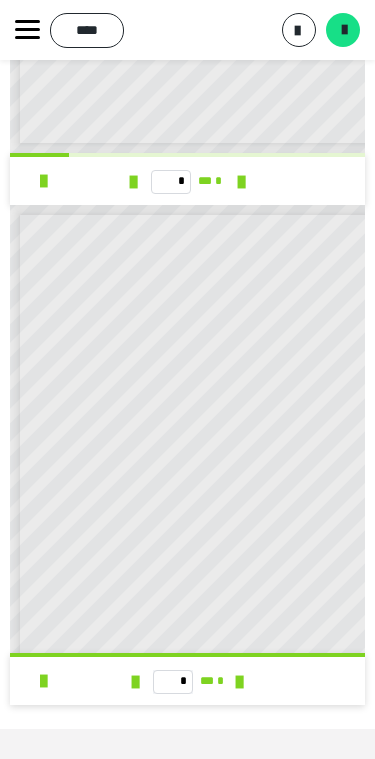 click at bounding box center (43, 681) 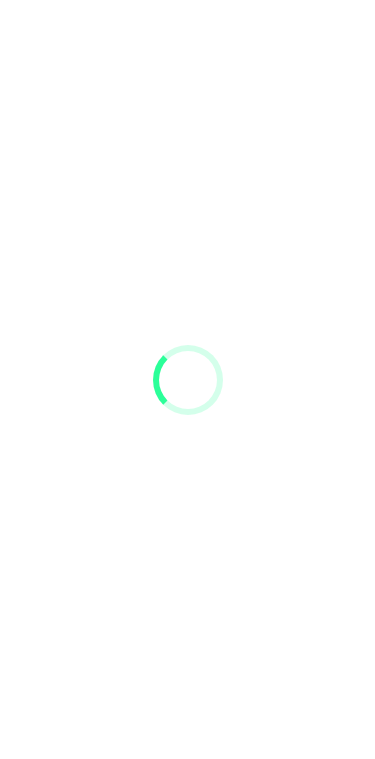 scroll, scrollTop: 0, scrollLeft: 0, axis: both 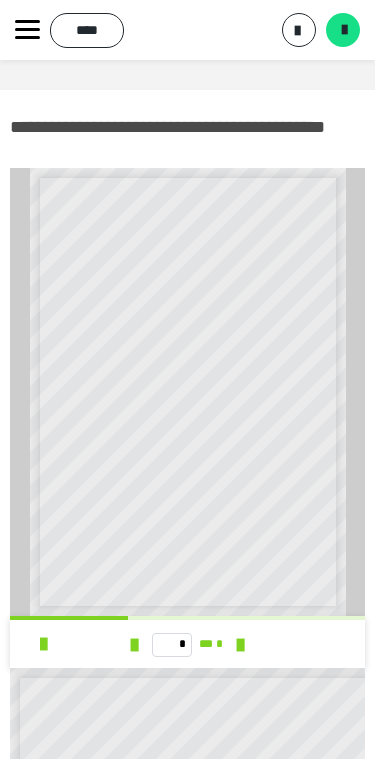 click 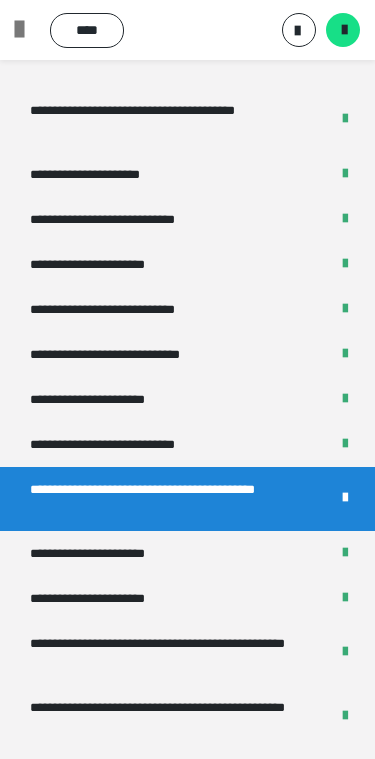 scroll, scrollTop: 3522, scrollLeft: 0, axis: vertical 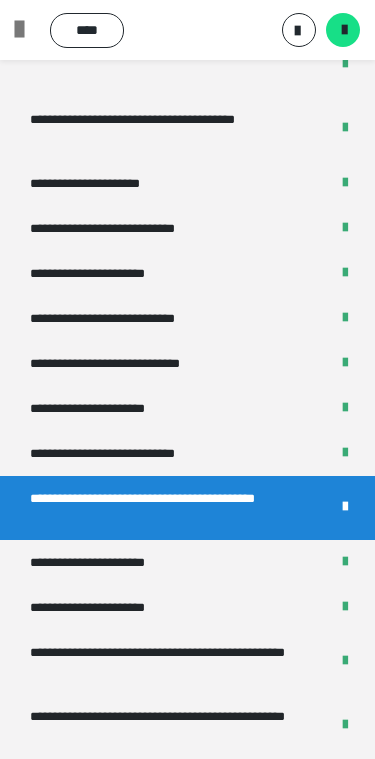 click on "**********" at bounding box center (187, 453) 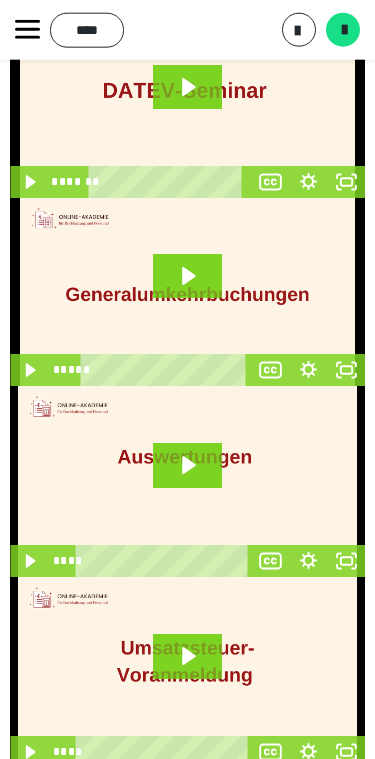 scroll, scrollTop: 133, scrollLeft: 0, axis: vertical 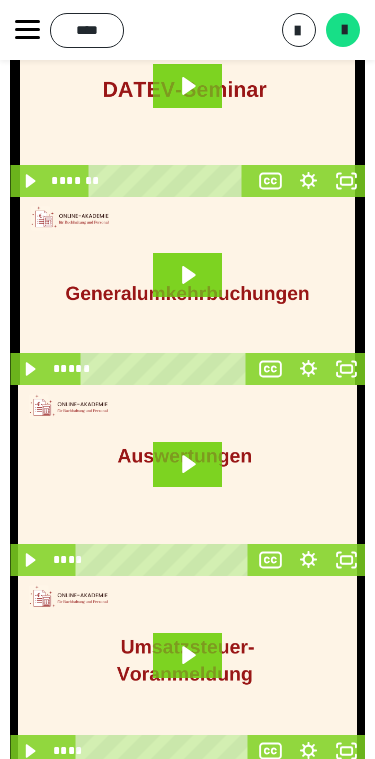 click 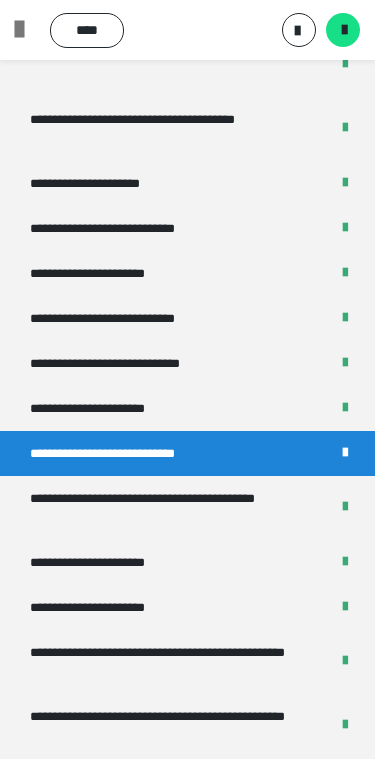 click on "**********" at bounding box center (187, 318) 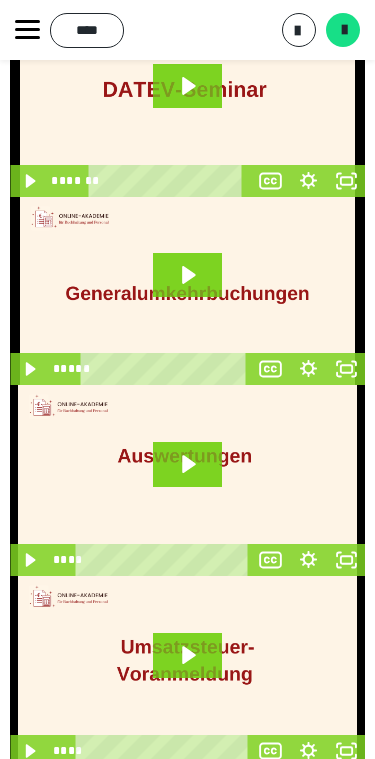 scroll, scrollTop: 0, scrollLeft: 0, axis: both 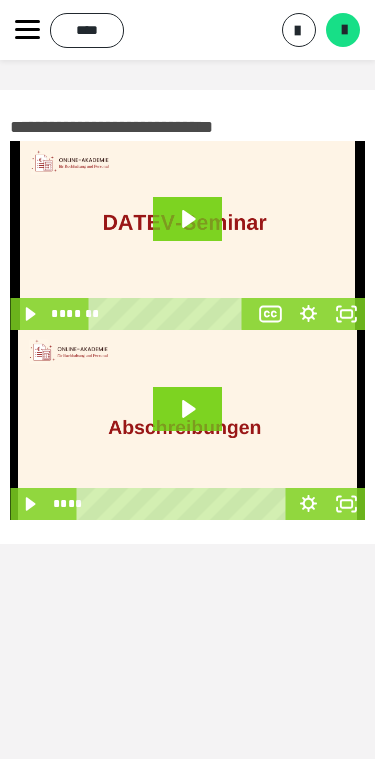 click 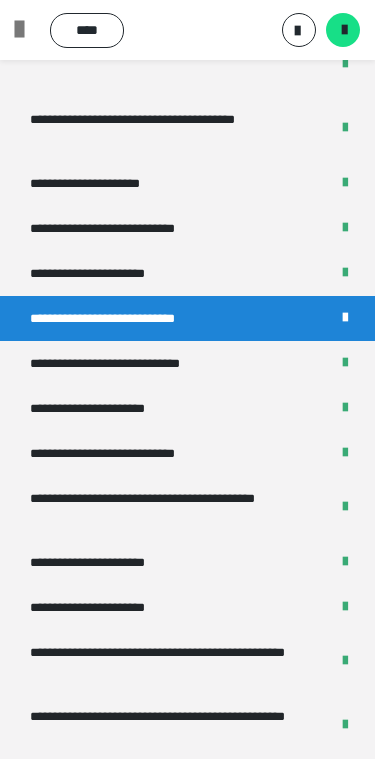 click on "**********" at bounding box center (187, 453) 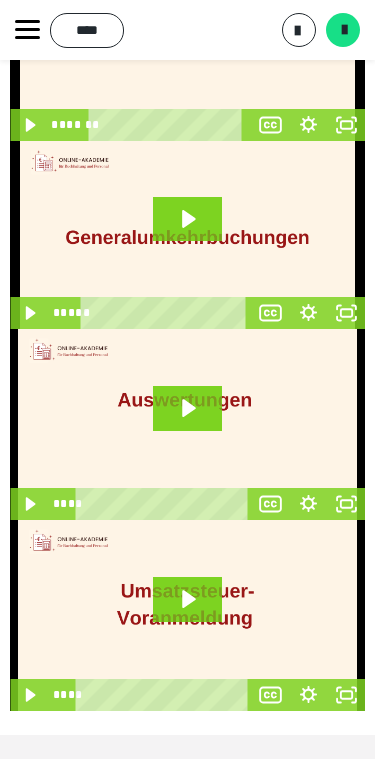scroll, scrollTop: 195, scrollLeft: 0, axis: vertical 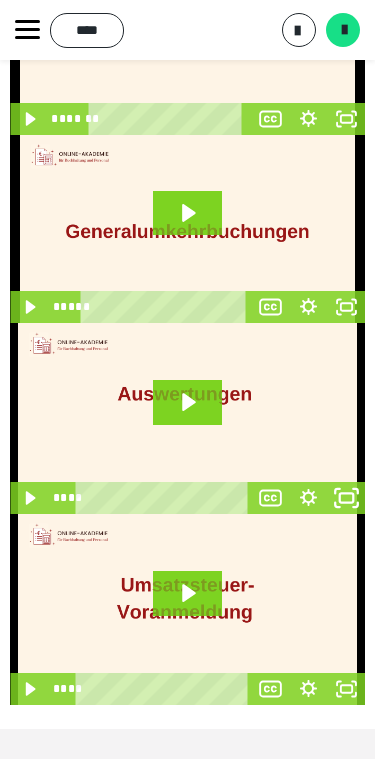 click 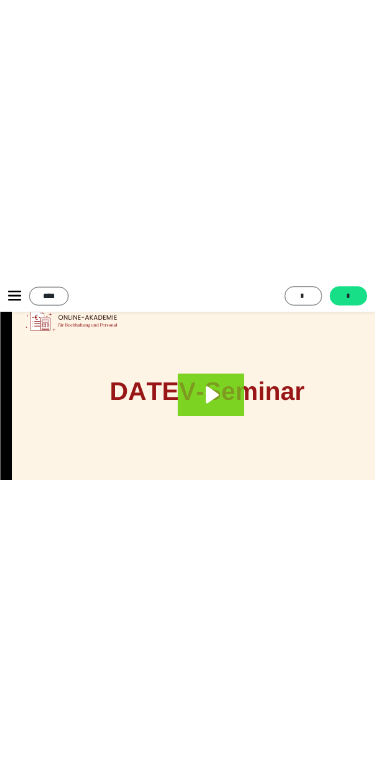 scroll, scrollTop: 166, scrollLeft: 0, axis: vertical 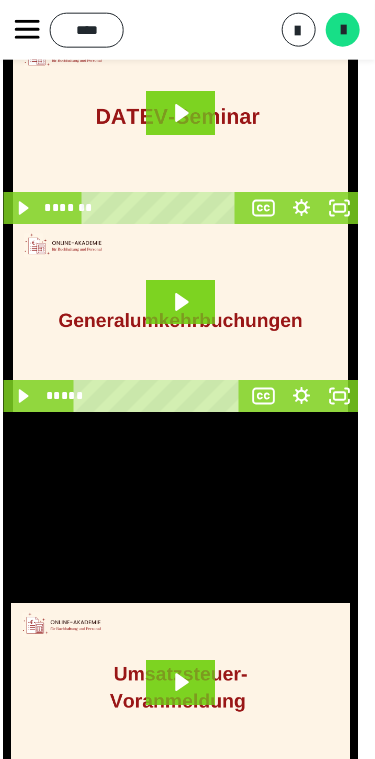 click 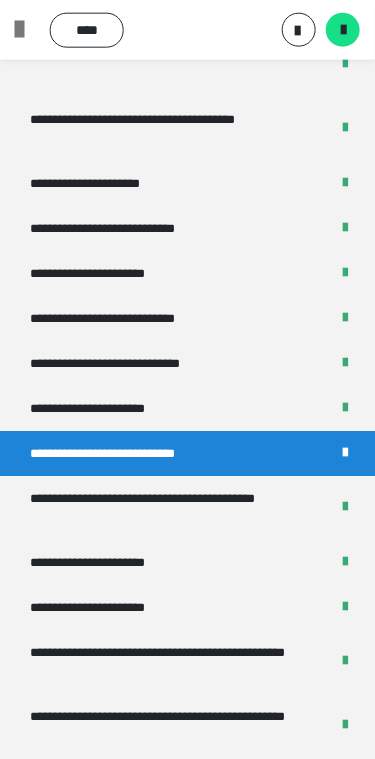 scroll, scrollTop: 107, scrollLeft: 8, axis: both 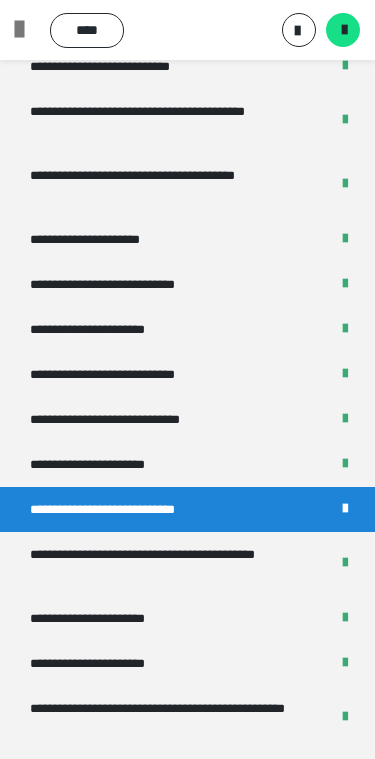 click on "**********" at bounding box center [187, 374] 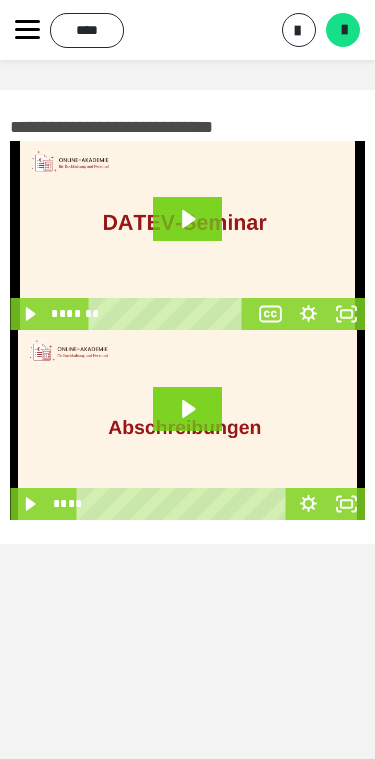 click 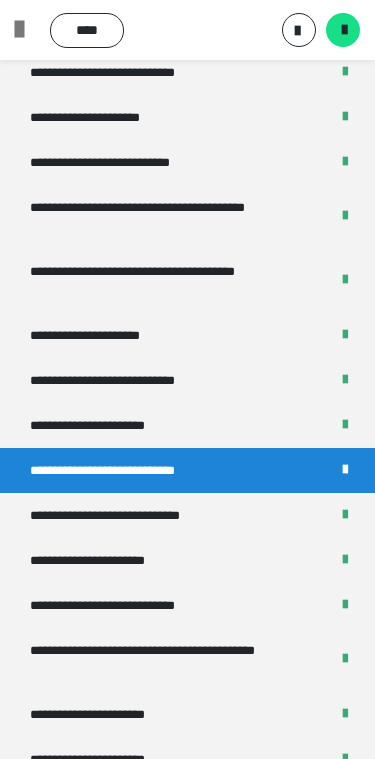 scroll, scrollTop: 3356, scrollLeft: 0, axis: vertical 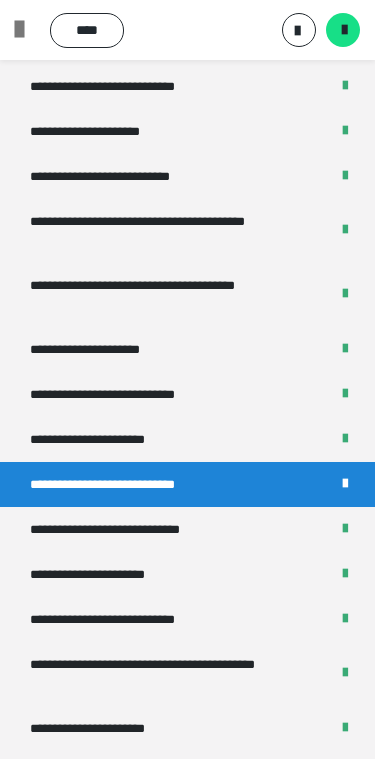 click on "**********" at bounding box center (187, 349) 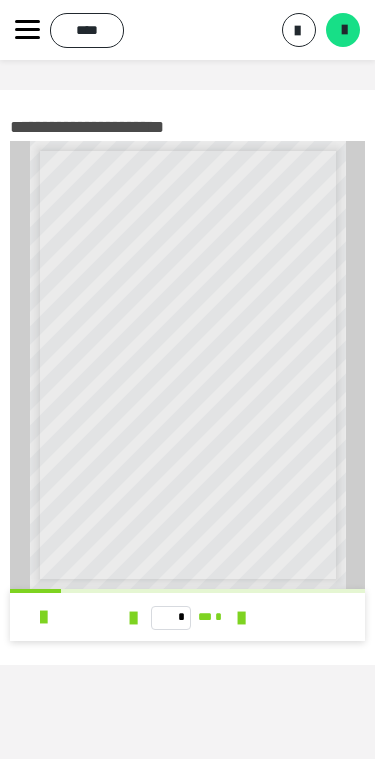 click 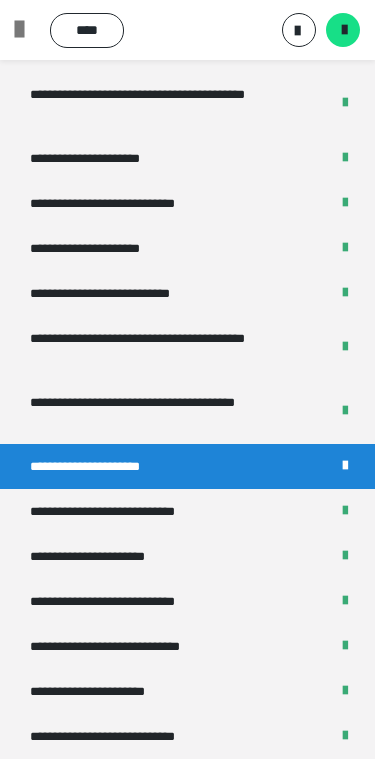 scroll, scrollTop: 3237, scrollLeft: 0, axis: vertical 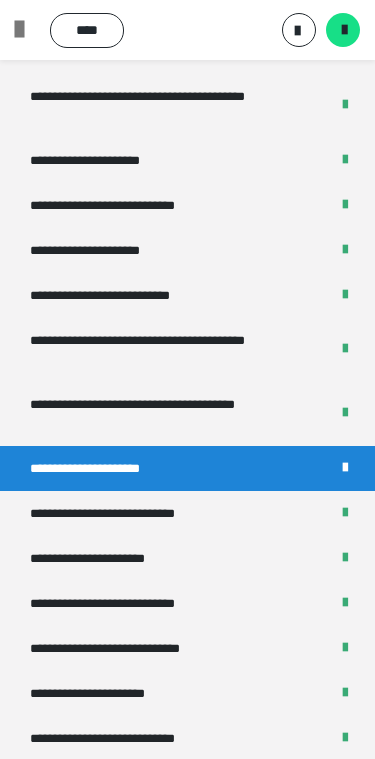 click on "**********" at bounding box center [171, 414] 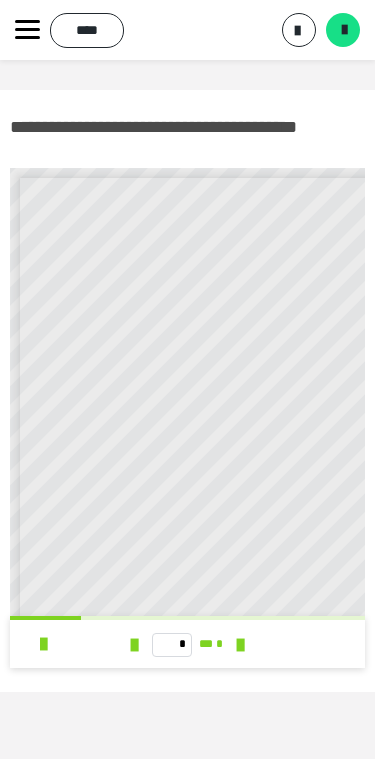 click 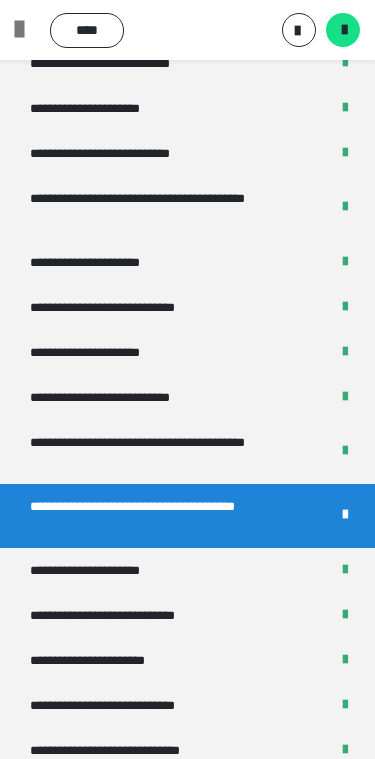 scroll, scrollTop: 3130, scrollLeft: 0, axis: vertical 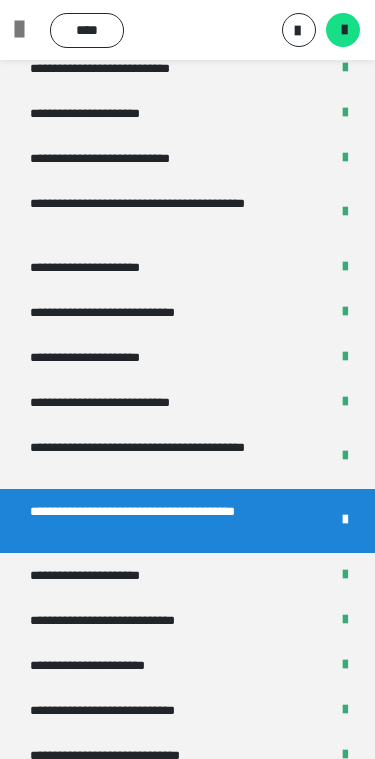 click on "**********" at bounding box center (187, 402) 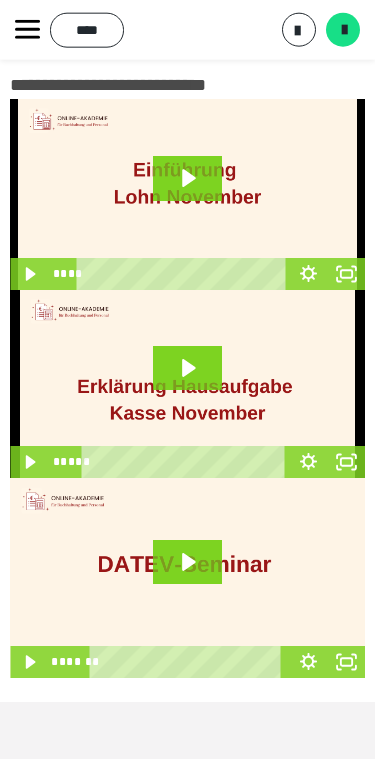 scroll, scrollTop: 60, scrollLeft: 0, axis: vertical 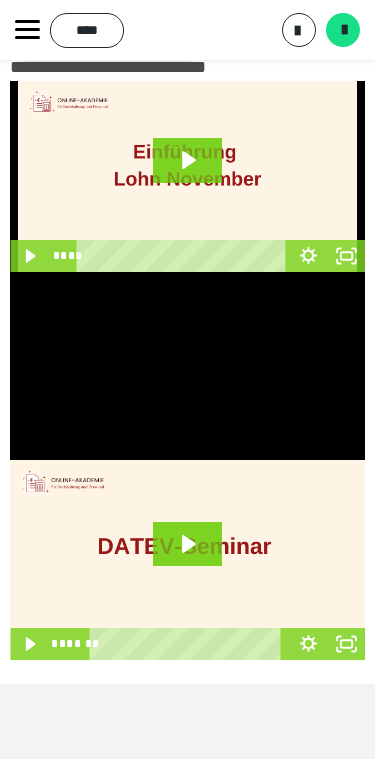 click at bounding box center [187, 366] 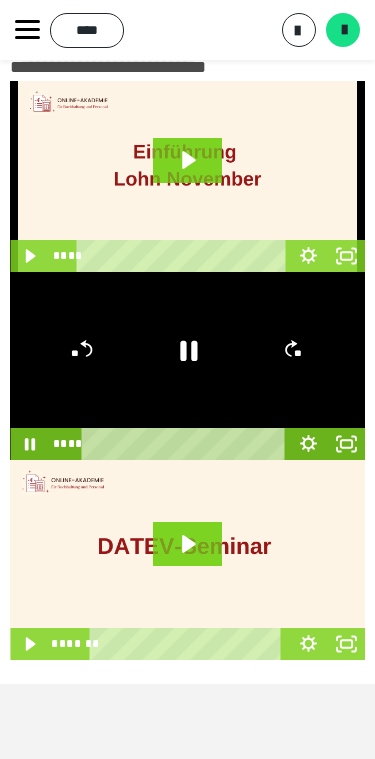 click 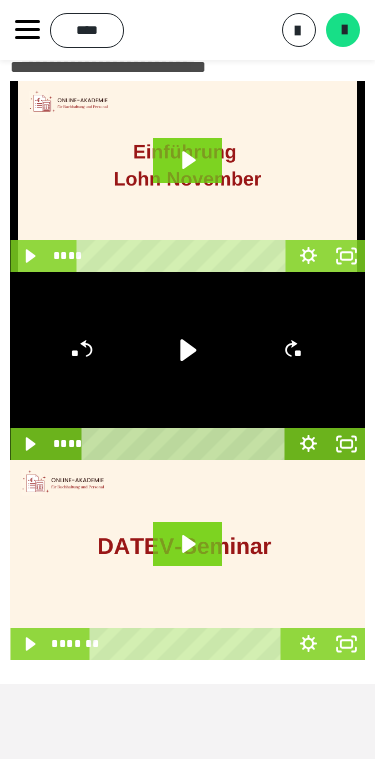 click 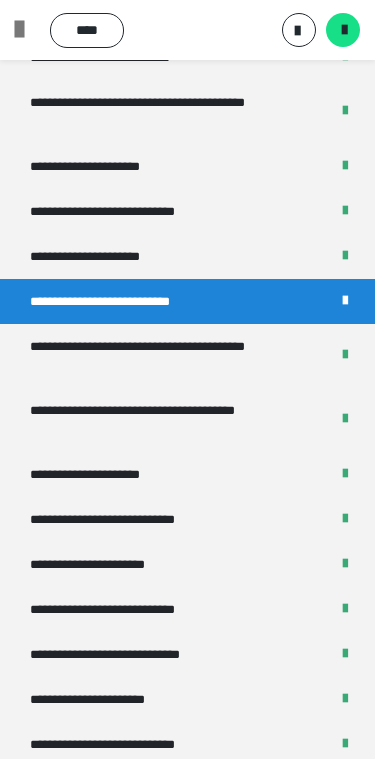 scroll, scrollTop: 3234, scrollLeft: 0, axis: vertical 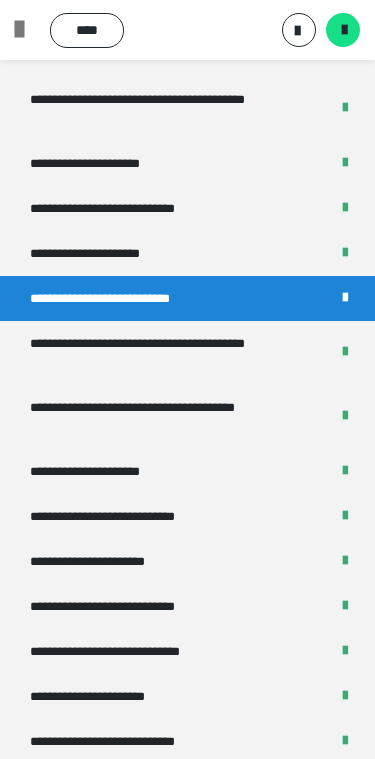 click on "**********" at bounding box center [108, 253] 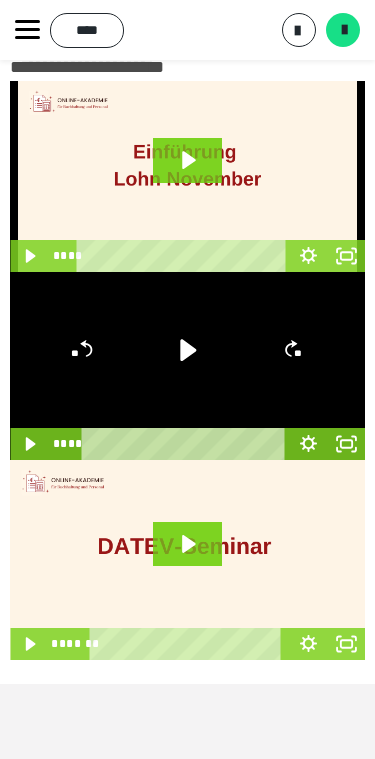 scroll, scrollTop: 0, scrollLeft: 0, axis: both 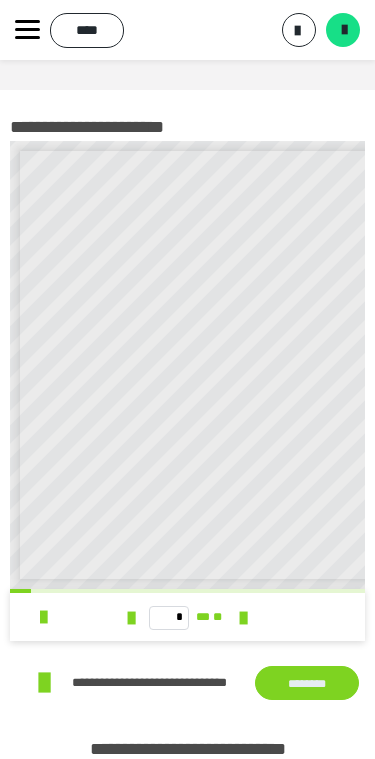 click on "**********" at bounding box center (407, 424) 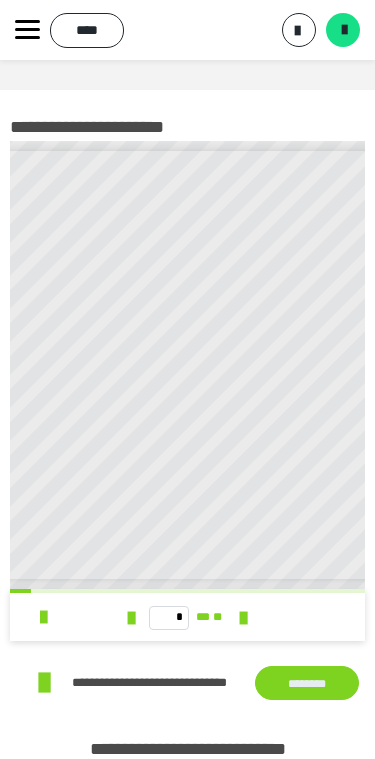 scroll, scrollTop: 0, scrollLeft: 275, axis: horizontal 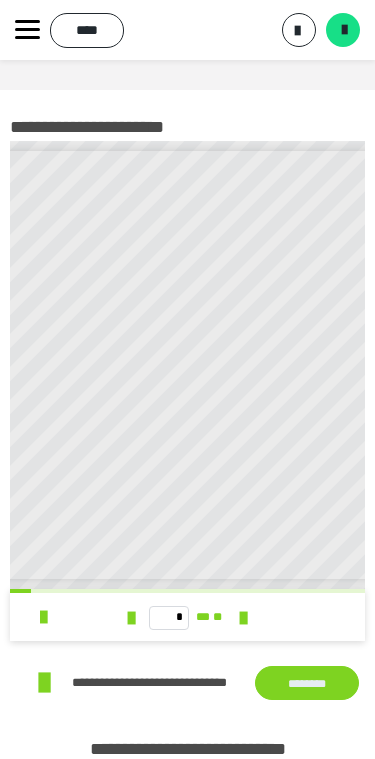 click at bounding box center [243, 618] 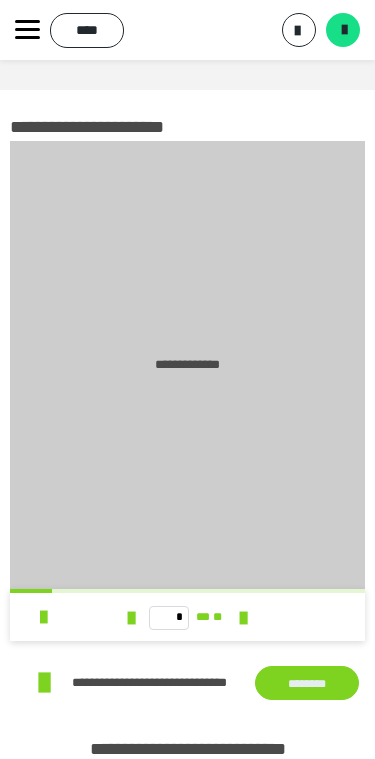scroll, scrollTop: 0, scrollLeft: 0, axis: both 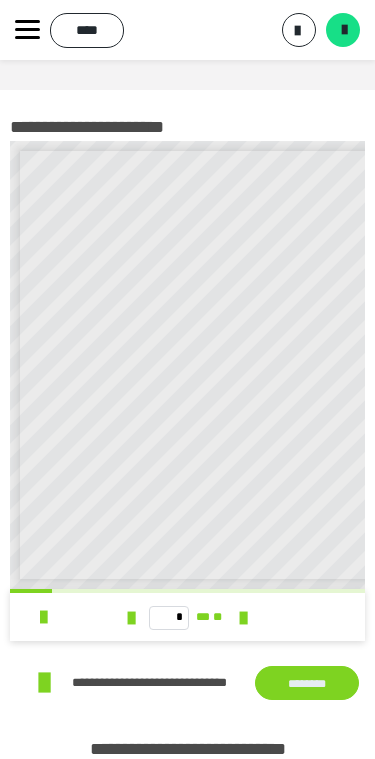 click at bounding box center [243, 618] 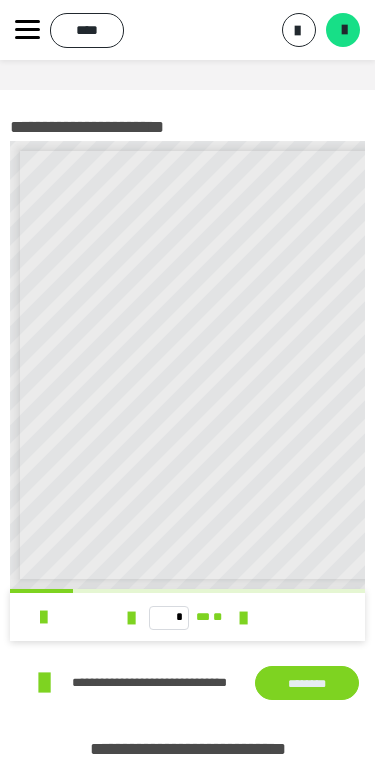 click at bounding box center (243, 618) 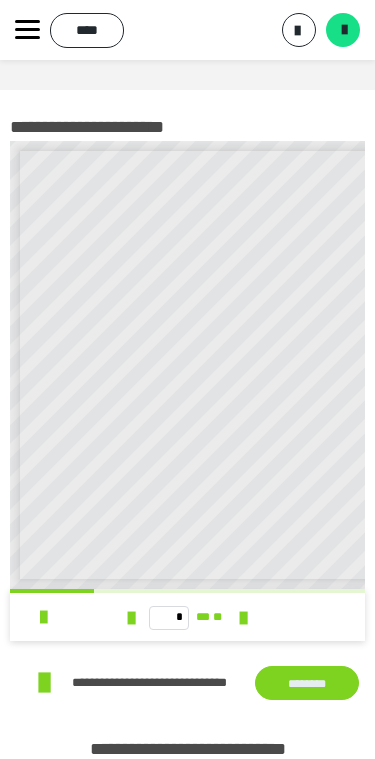 click at bounding box center [243, 618] 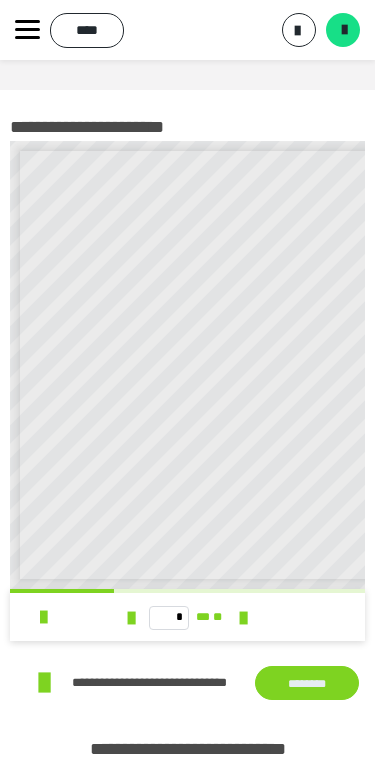 click at bounding box center (243, 618) 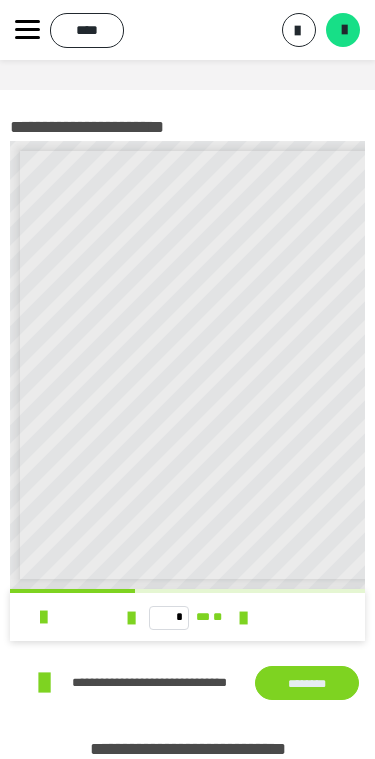 click at bounding box center (243, 618) 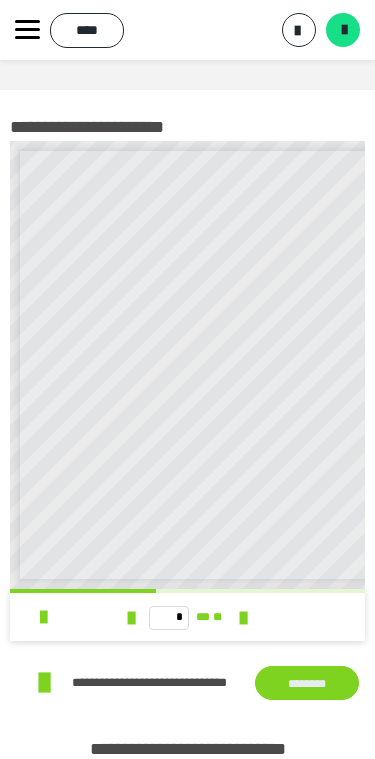 click at bounding box center (243, 618) 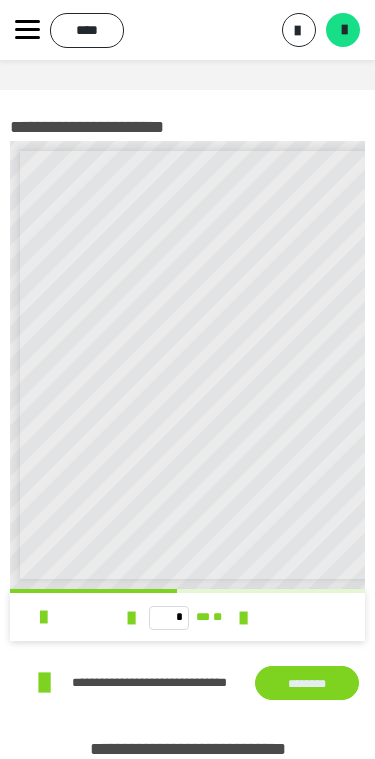 click at bounding box center (243, 618) 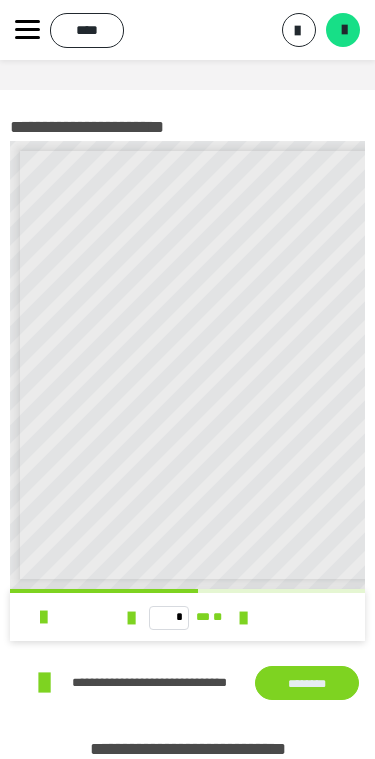 click at bounding box center (243, 618) 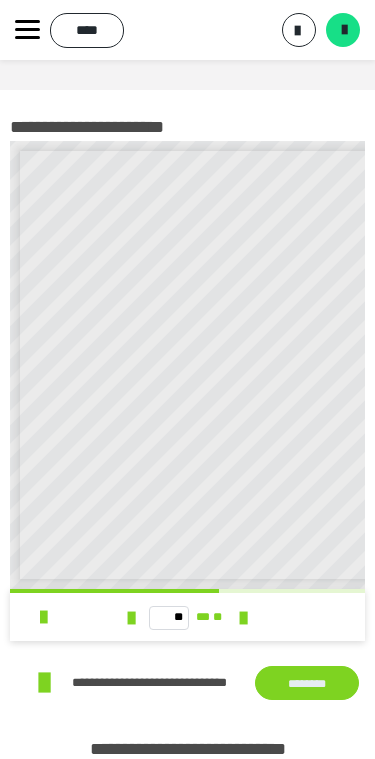 click at bounding box center (243, 618) 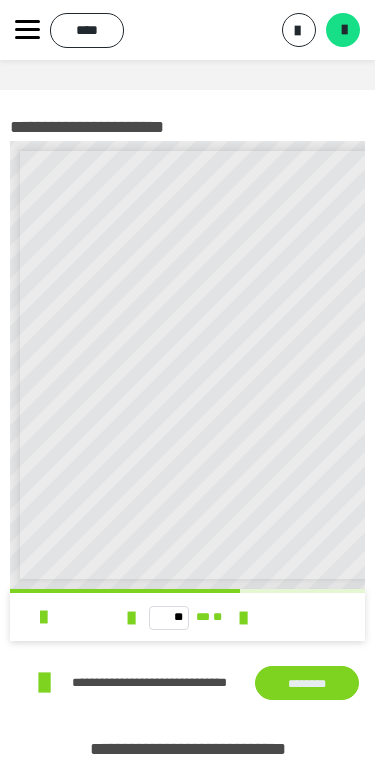 click at bounding box center (243, 618) 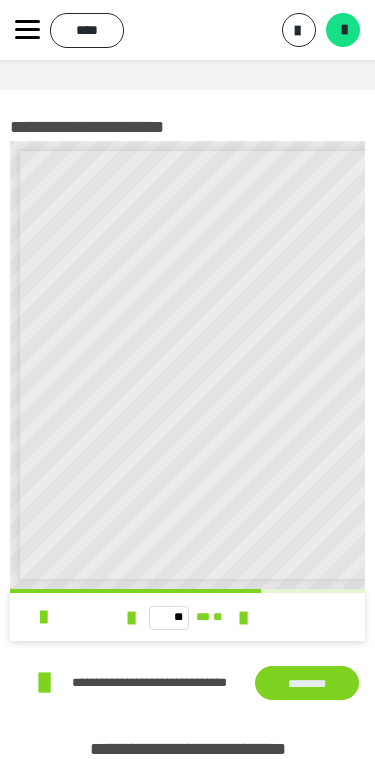 click at bounding box center (243, 618) 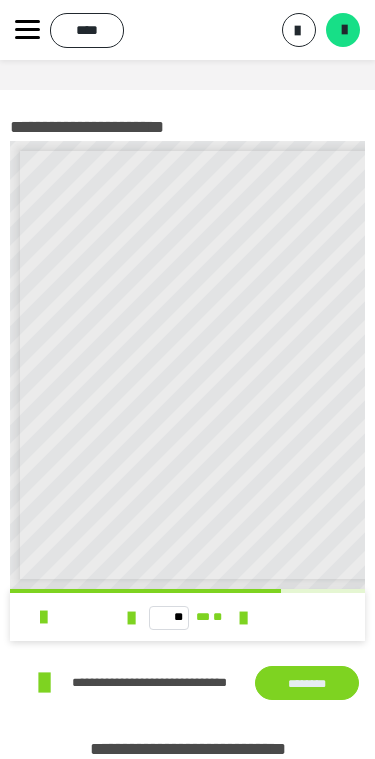 click at bounding box center (243, 618) 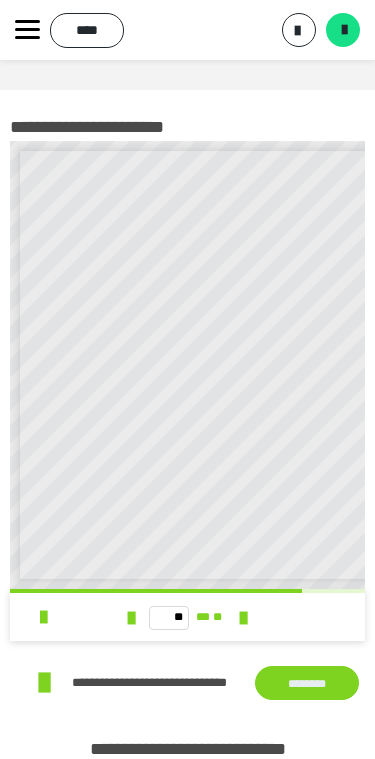 click at bounding box center [243, 618] 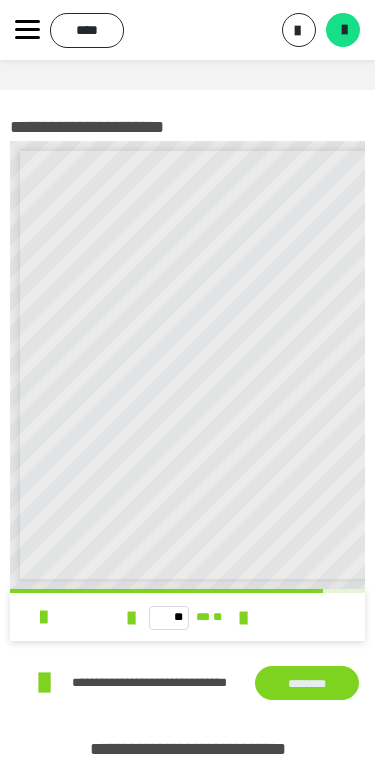 click at bounding box center (243, 618) 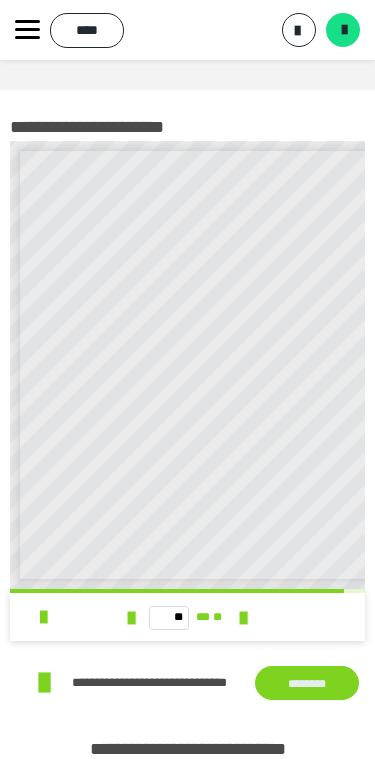 click at bounding box center (243, 618) 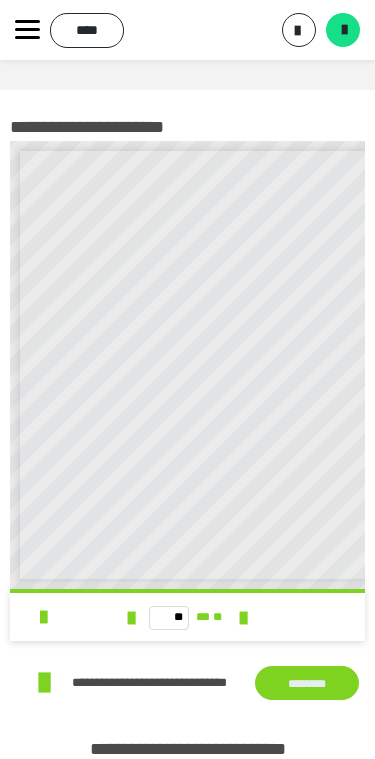 click on "** ** **" at bounding box center (187, 617) 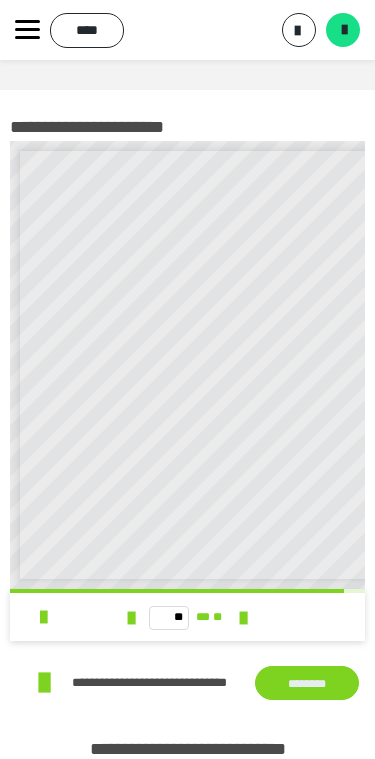 click 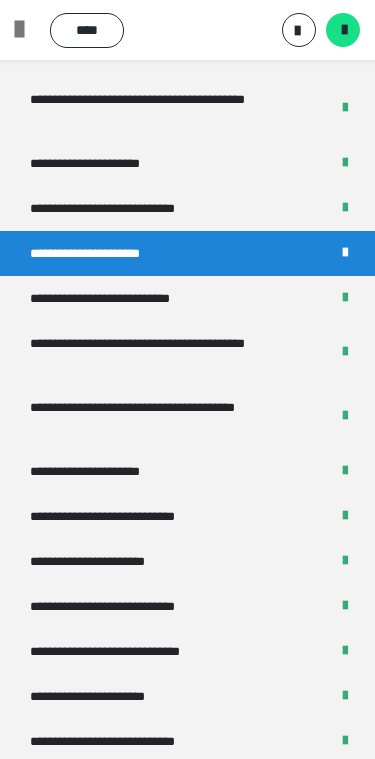 click on "**********" at bounding box center [109, 471] 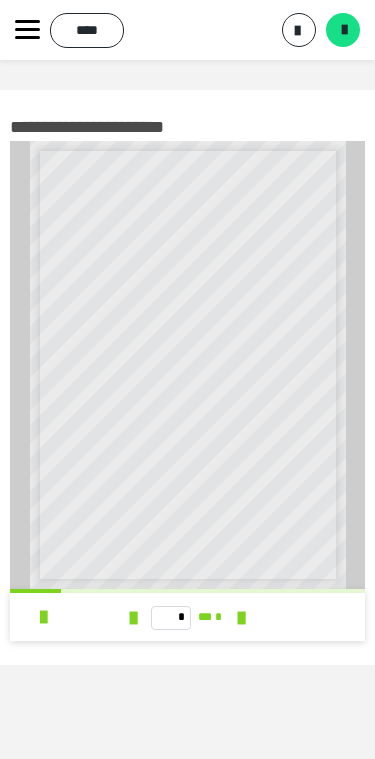 click at bounding box center (241, 617) 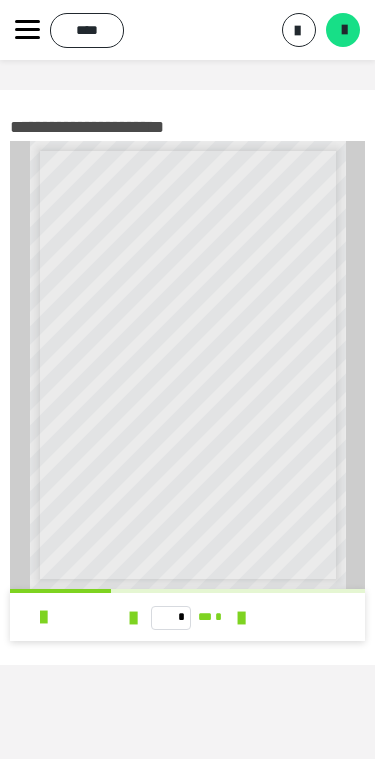 click at bounding box center [241, 618] 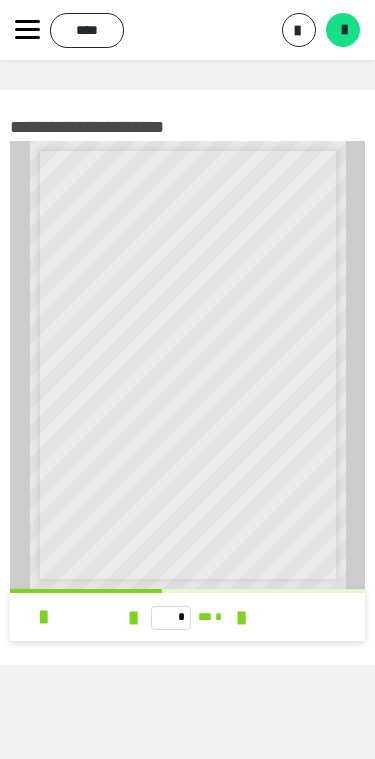 click 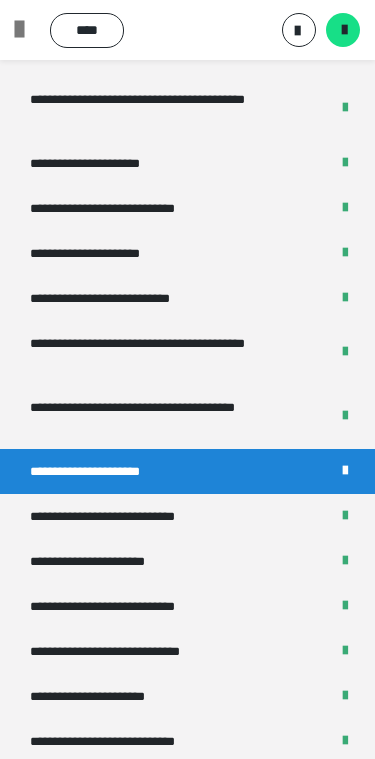 click on "**********" at bounding box center [111, 561] 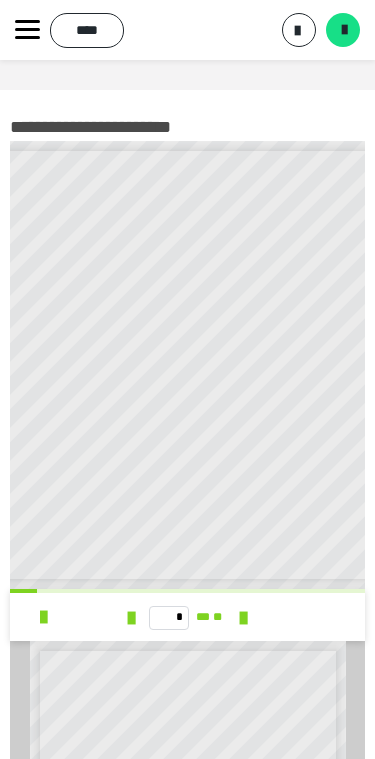 scroll, scrollTop: 0, scrollLeft: 194, axis: horizontal 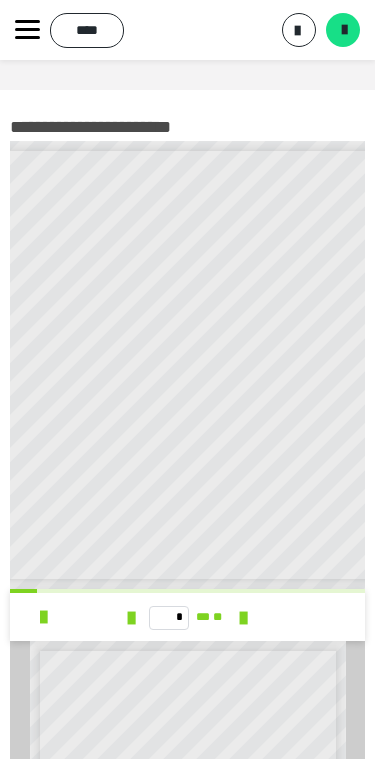 click 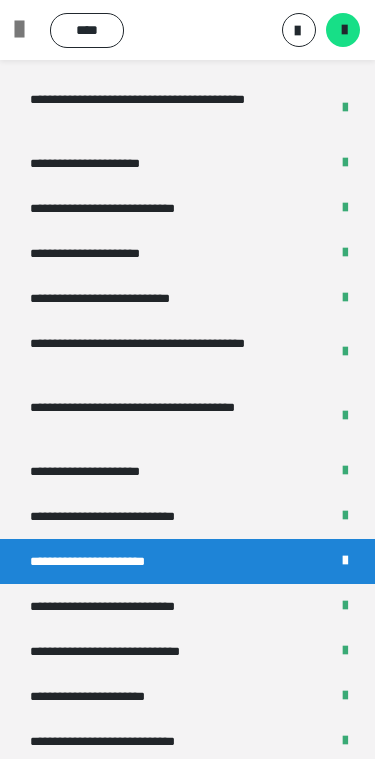 click on "**********" at bounding box center (187, 606) 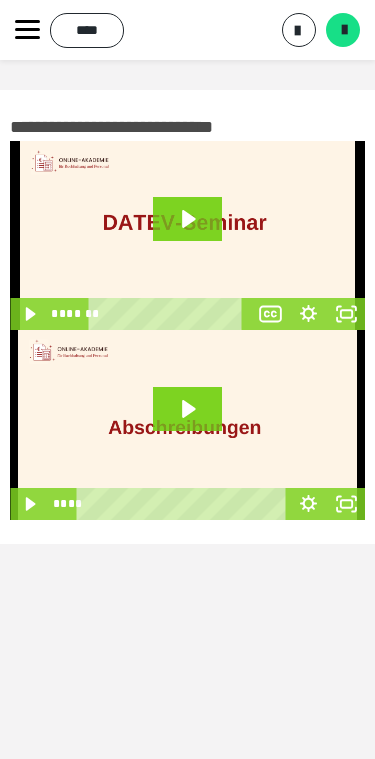 click 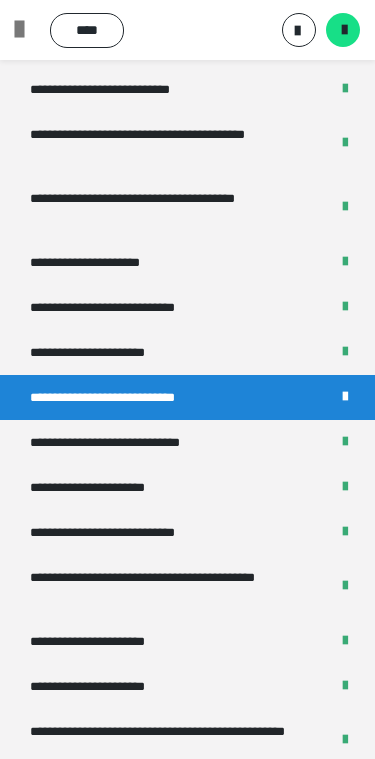 scroll, scrollTop: 3443, scrollLeft: 0, axis: vertical 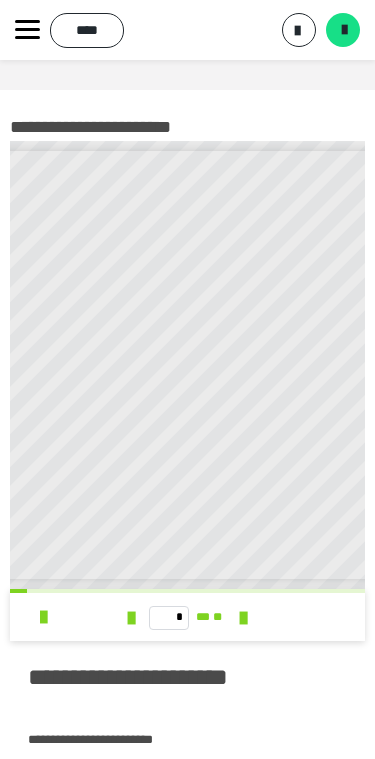 click at bounding box center (243, 618) 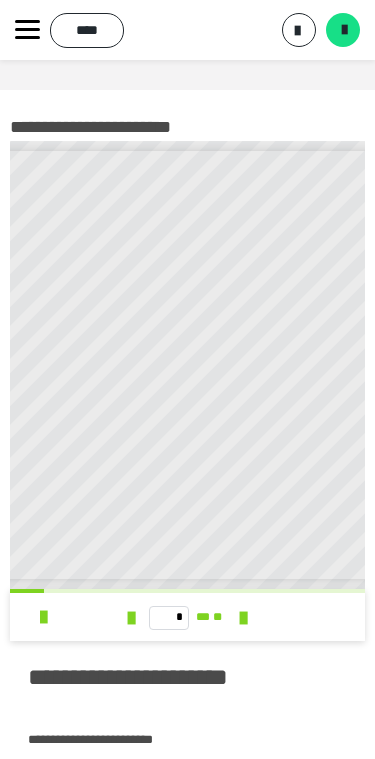 scroll, scrollTop: 0, scrollLeft: 201, axis: horizontal 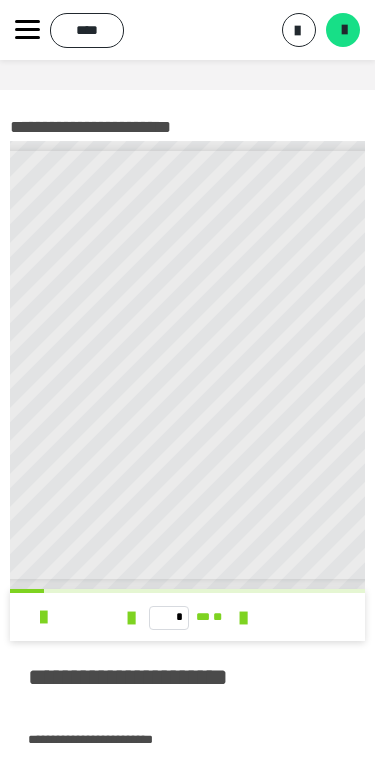 click on "* ** **" at bounding box center (187, 617) 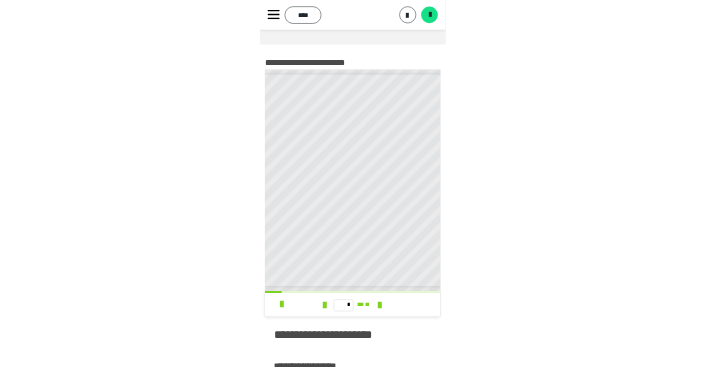 scroll, scrollTop: 0, scrollLeft: 0, axis: both 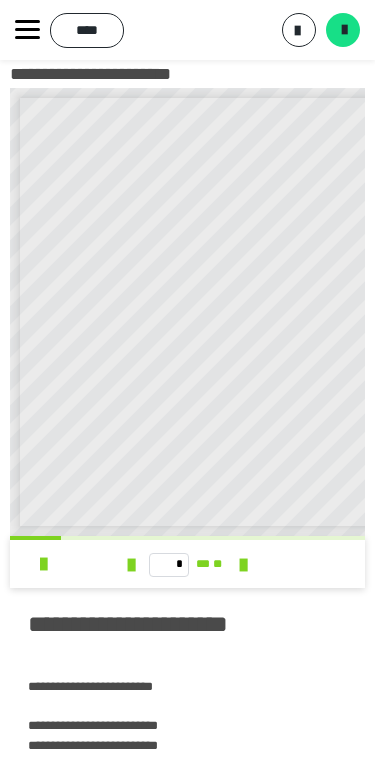 click at bounding box center [243, 565] 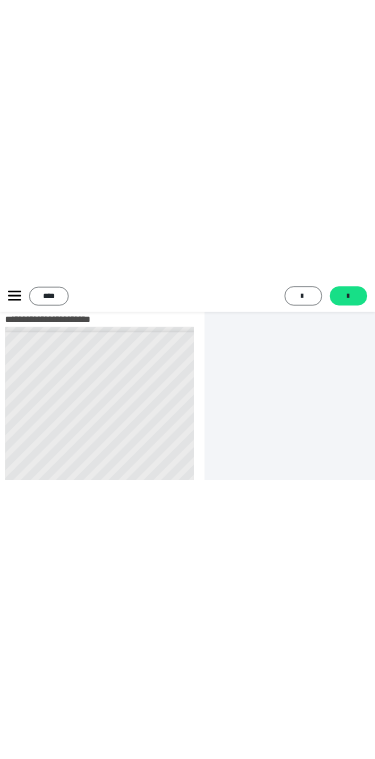 scroll, scrollTop: 106, scrollLeft: 0, axis: vertical 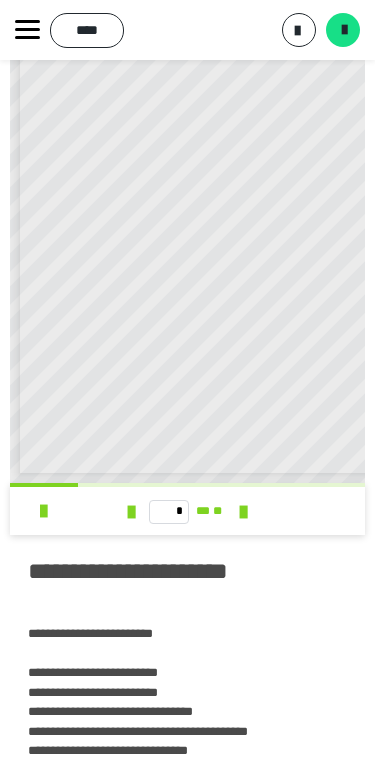 click at bounding box center (243, 512) 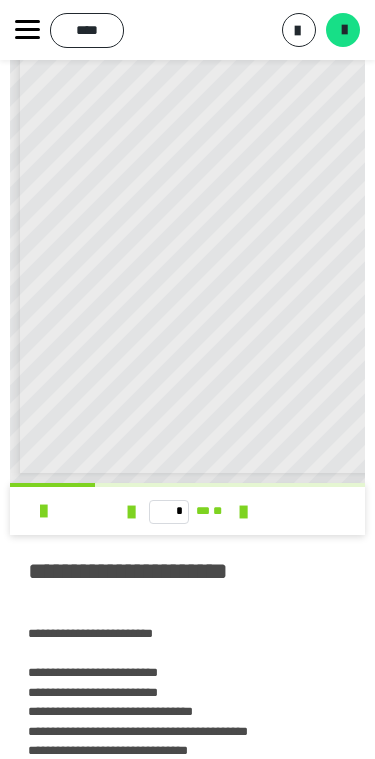 click on "**********" at bounding box center [188, 693] 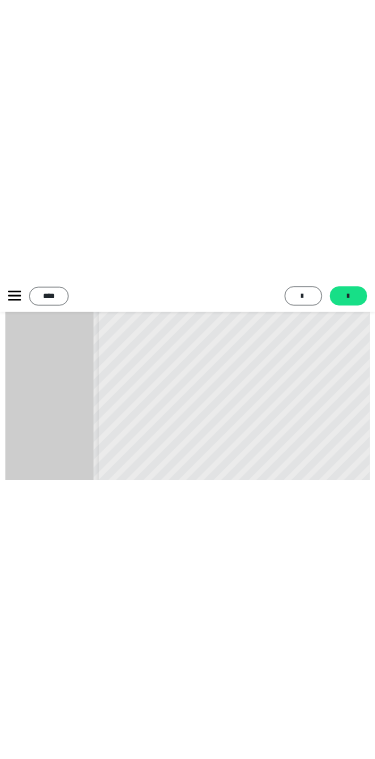scroll, scrollTop: 159, scrollLeft: 0, axis: vertical 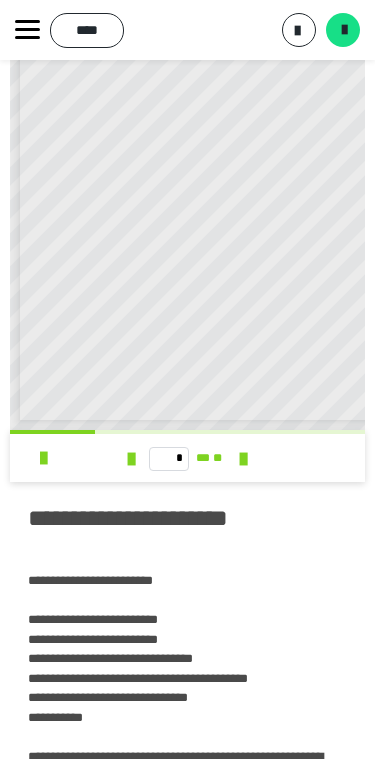 click at bounding box center (243, 459) 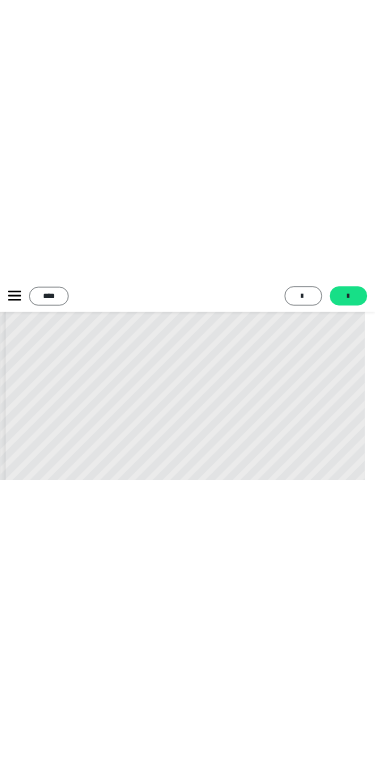 scroll, scrollTop: 212, scrollLeft: 0, axis: vertical 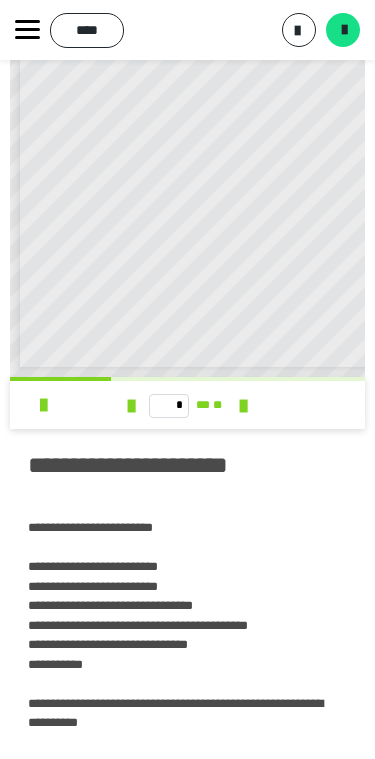 click at bounding box center [243, 406] 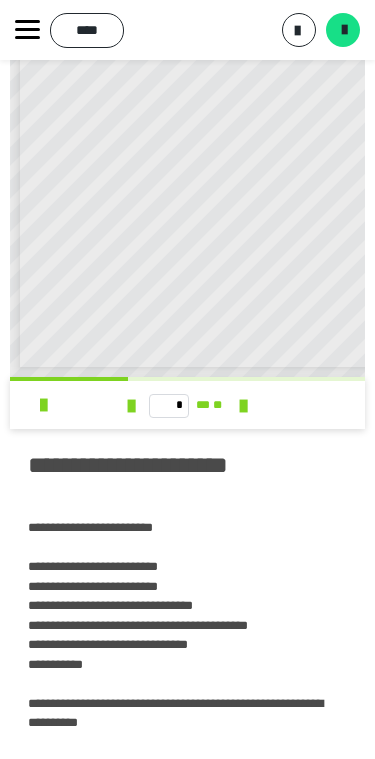 click at bounding box center [243, 406] 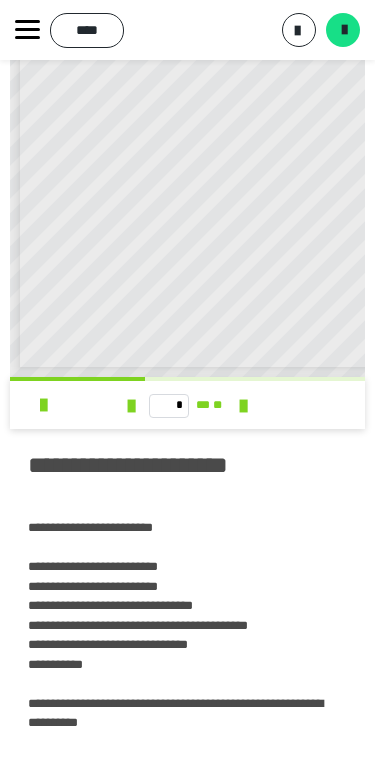 click at bounding box center [243, 406] 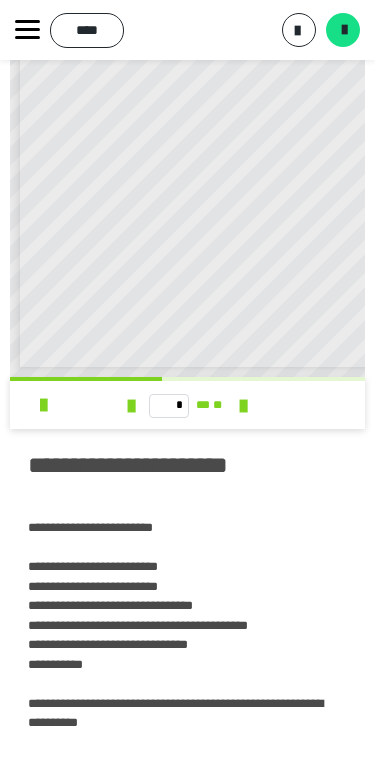 click at bounding box center (243, 405) 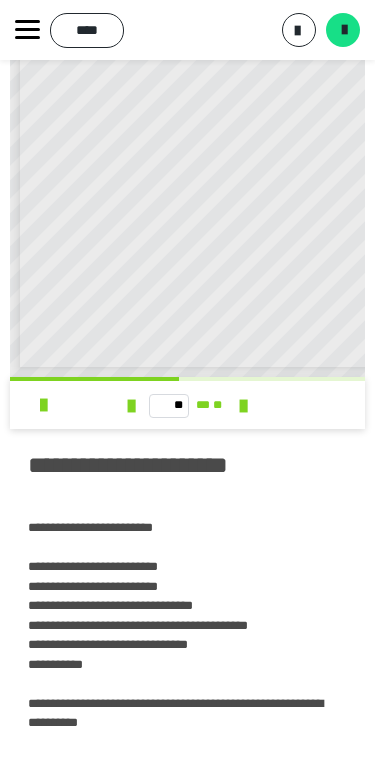 click at bounding box center (243, 406) 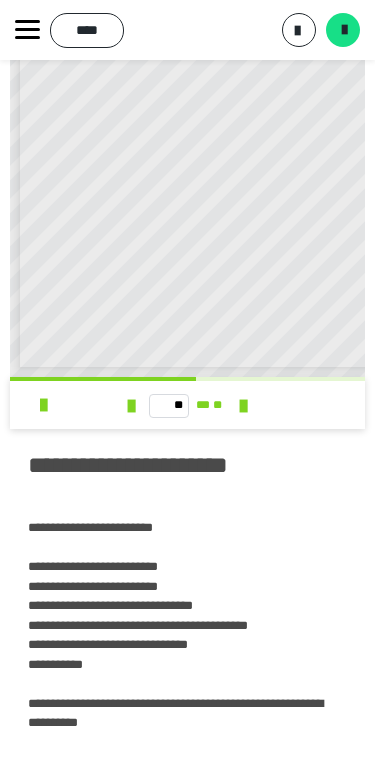 click at bounding box center (243, 406) 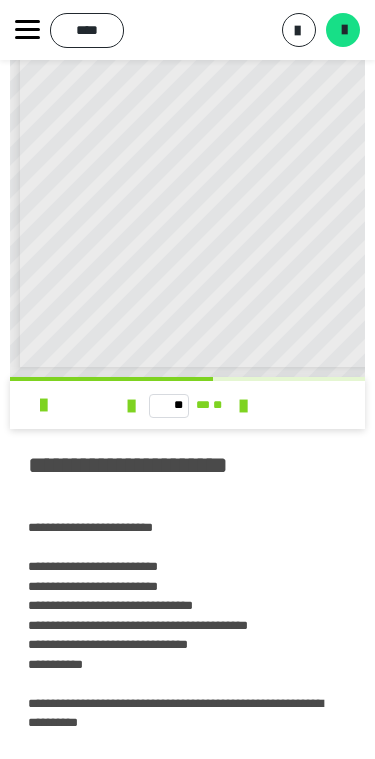 click at bounding box center (243, 406) 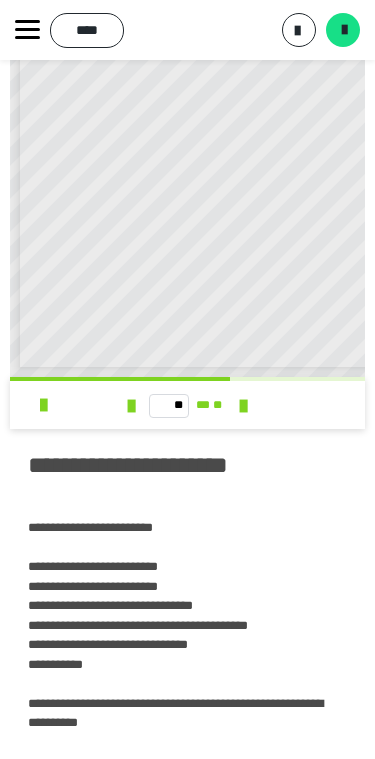 click at bounding box center (243, 406) 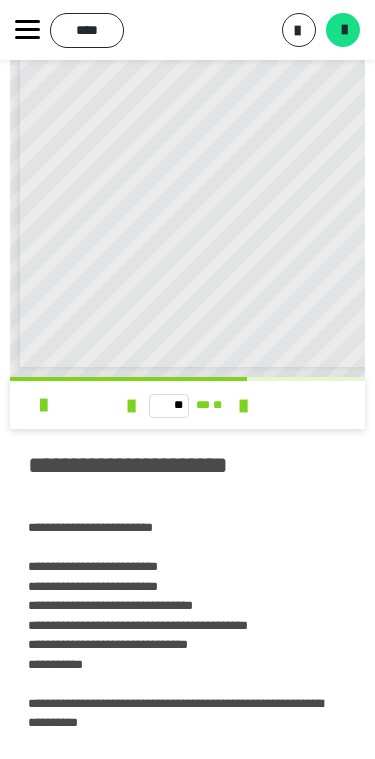 click at bounding box center [243, 406] 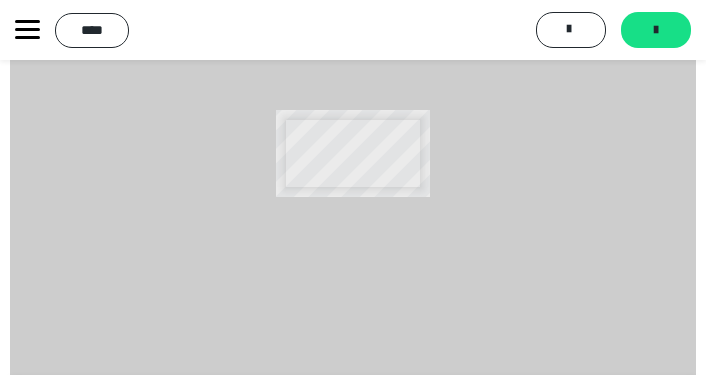 click on "**********" at bounding box center [353, 153] 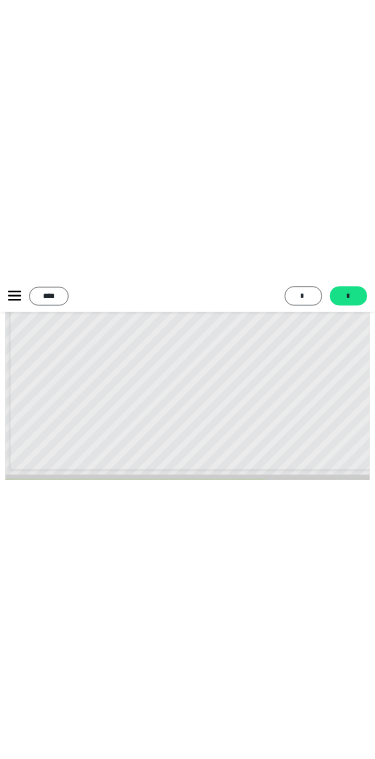 scroll, scrollTop: 265, scrollLeft: 0, axis: vertical 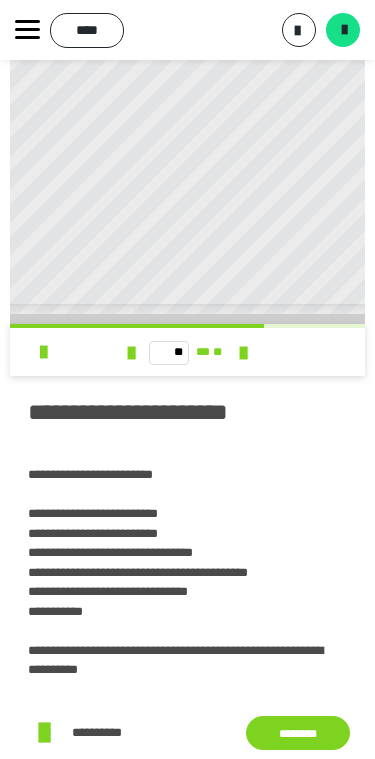 click at bounding box center [243, 353] 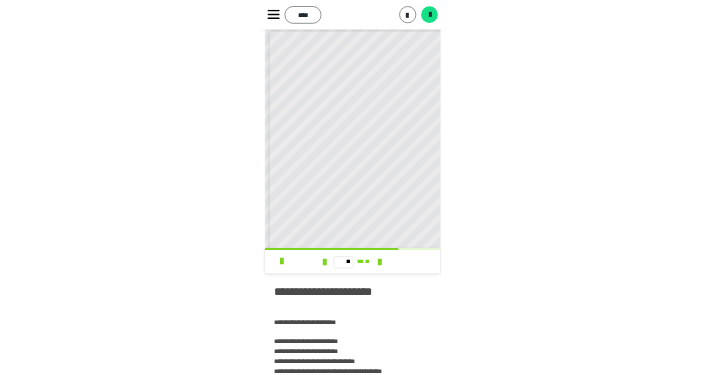scroll, scrollTop: 88, scrollLeft: 0, axis: vertical 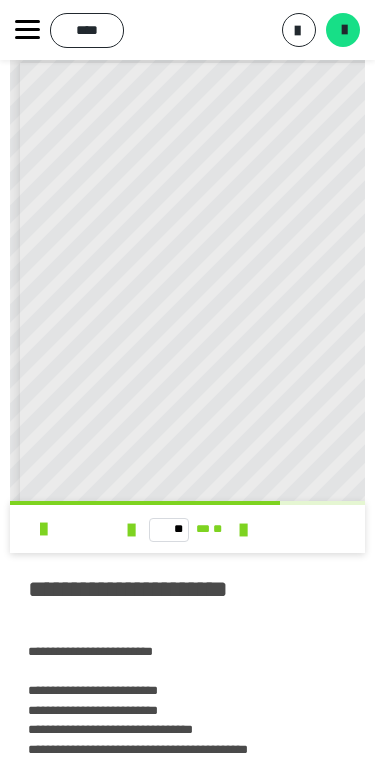 click at bounding box center (243, 530) 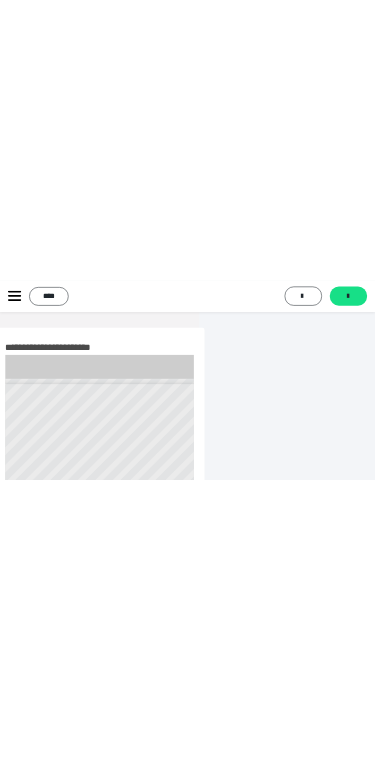 scroll, scrollTop: 53, scrollLeft: 0, axis: vertical 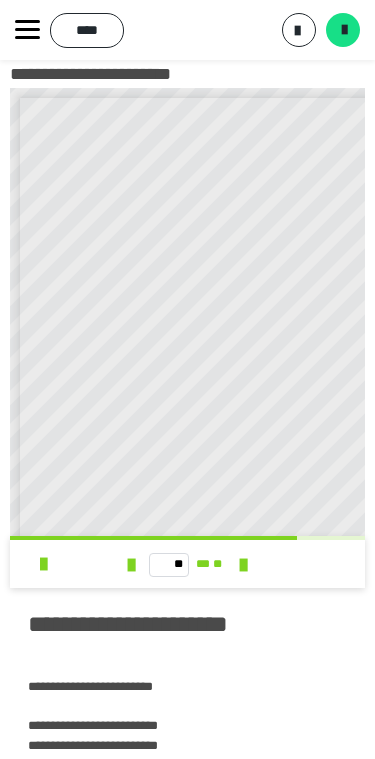 click at bounding box center [243, 565] 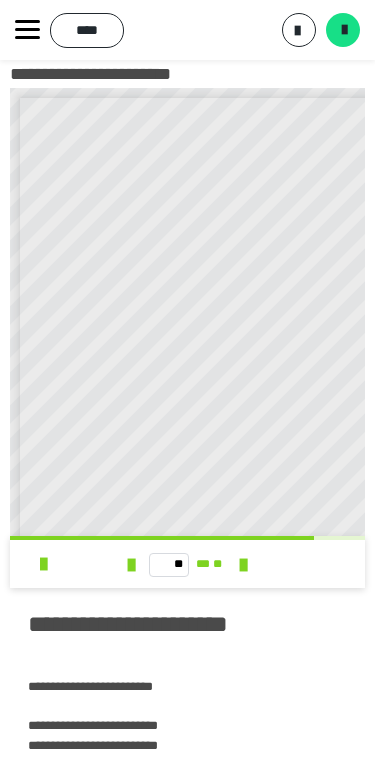 scroll, scrollTop: 53, scrollLeft: 1, axis: both 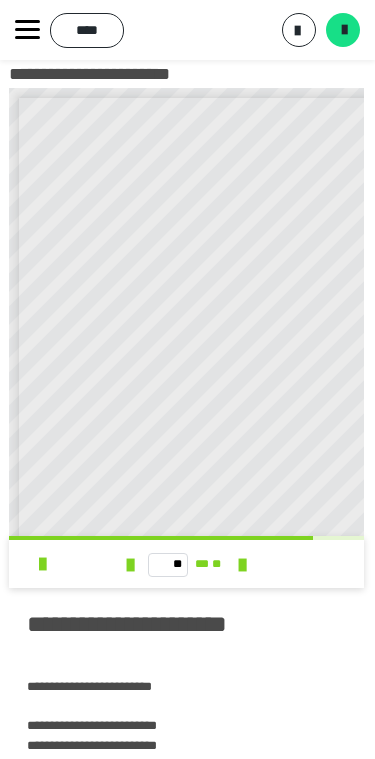 click at bounding box center [242, 565] 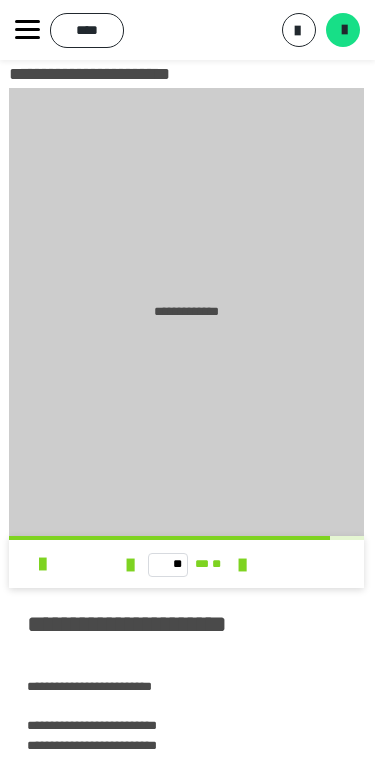 type on "**" 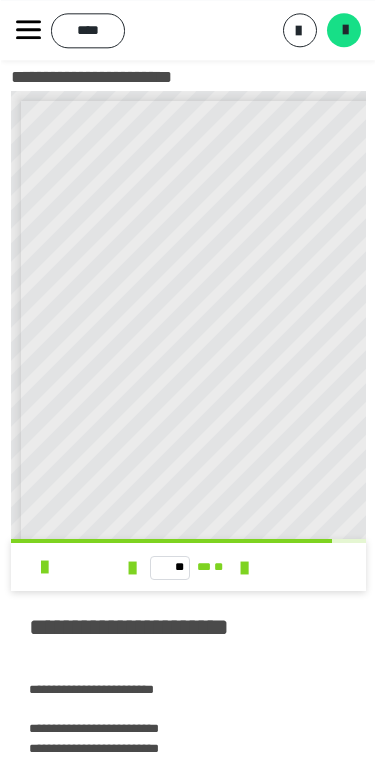 scroll, scrollTop: 50, scrollLeft: 0, axis: vertical 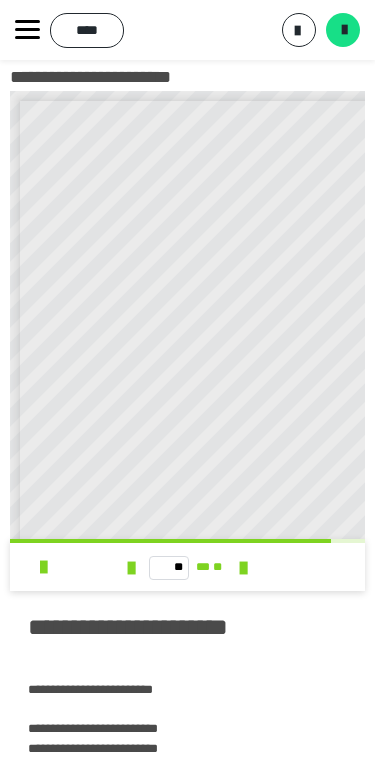 click at bounding box center (43, 567) 